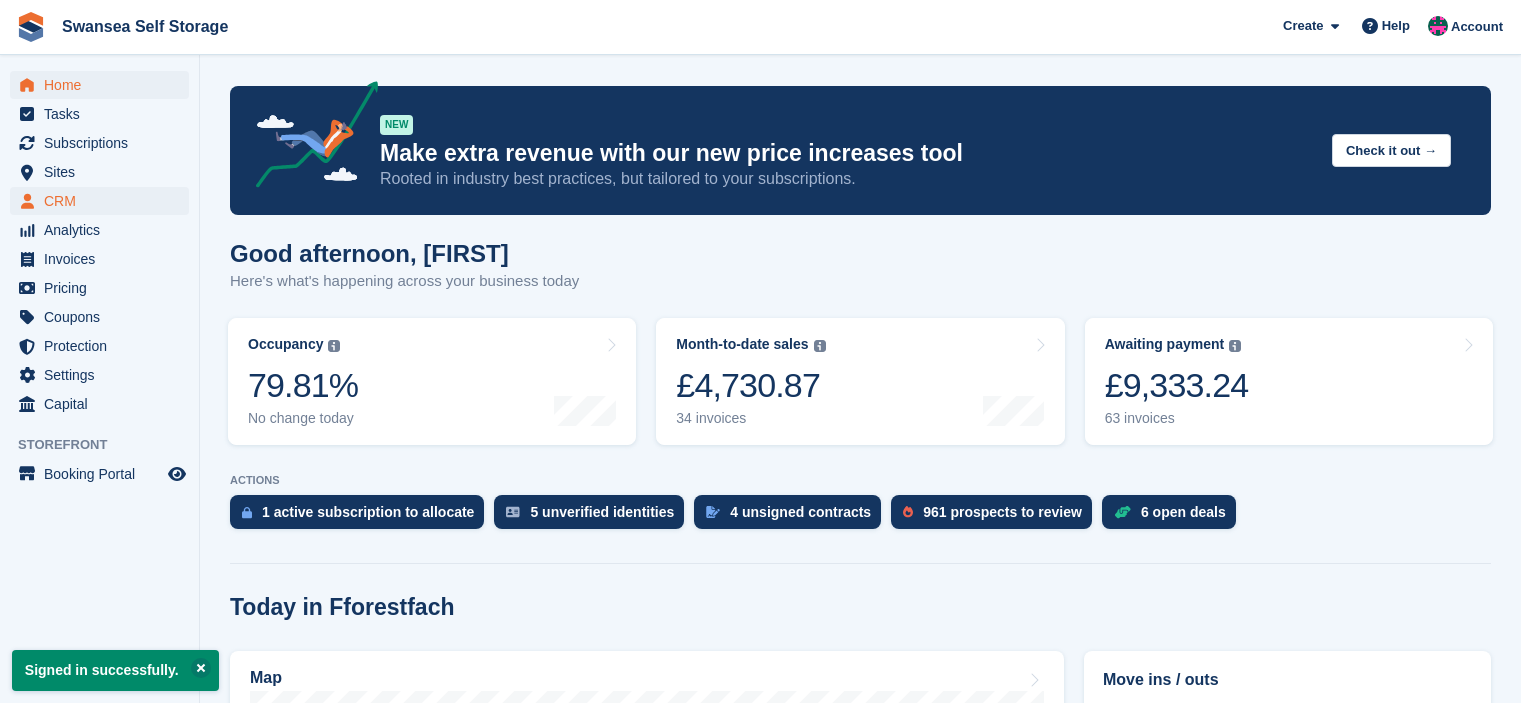 scroll, scrollTop: 0, scrollLeft: 0, axis: both 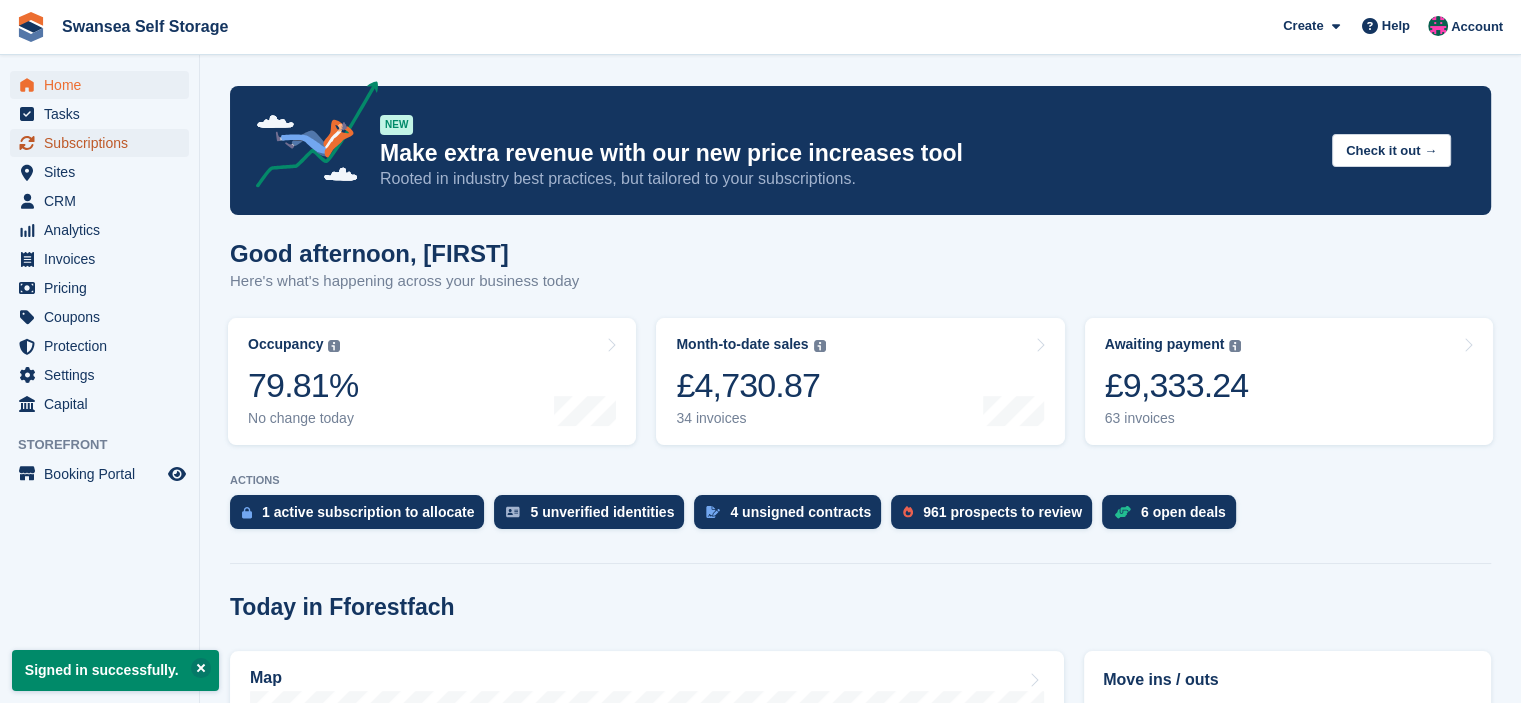 click on "Subscriptions" at bounding box center [104, 143] 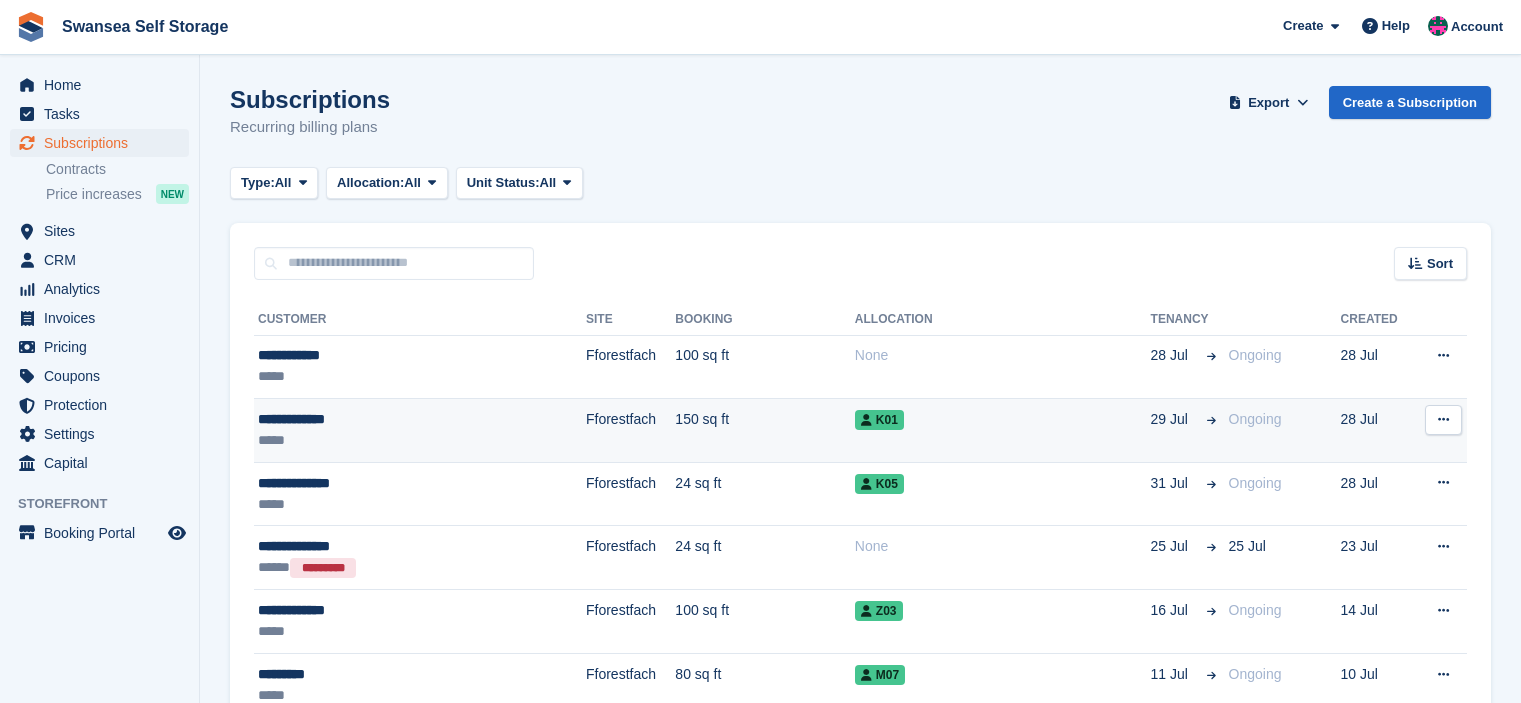 scroll, scrollTop: 0, scrollLeft: 0, axis: both 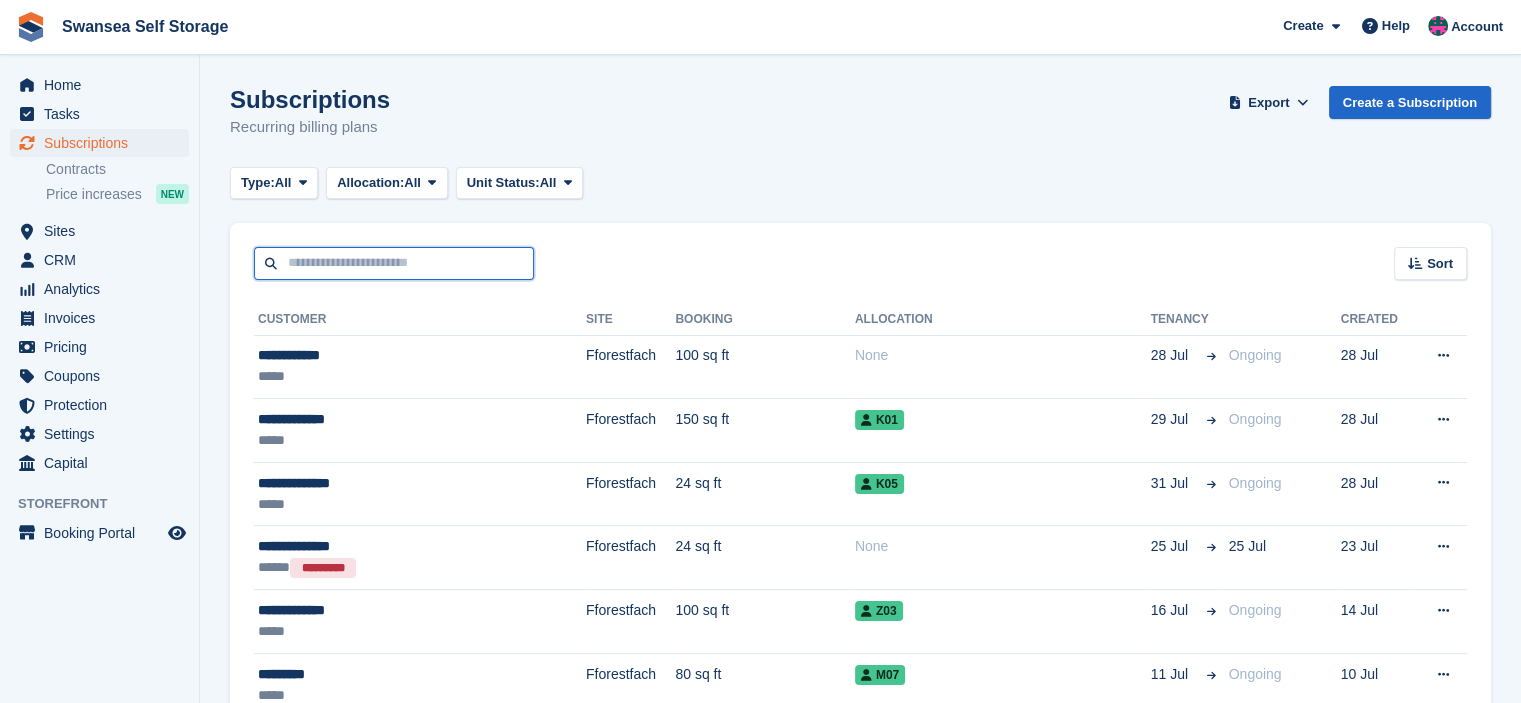 click at bounding box center [394, 263] 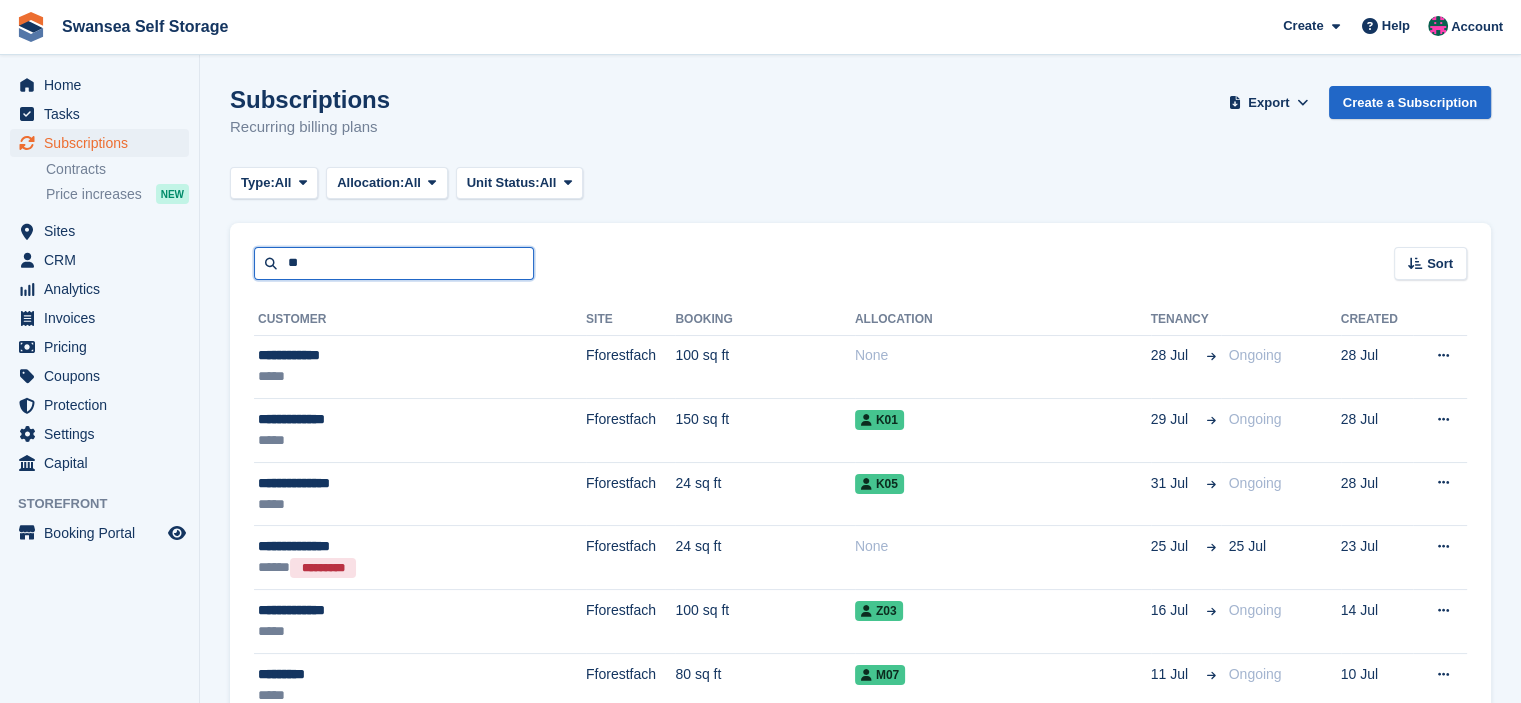 type on "*" 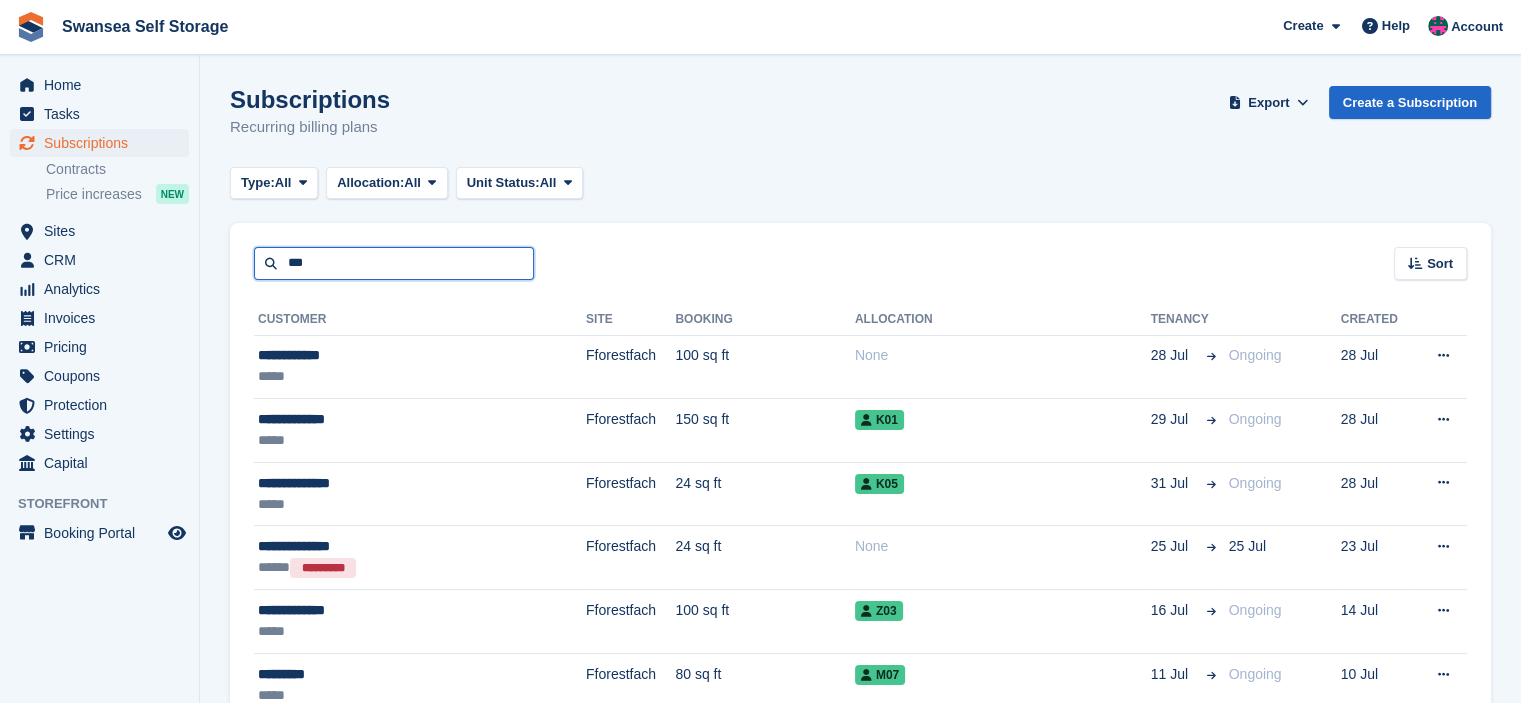 type on "***" 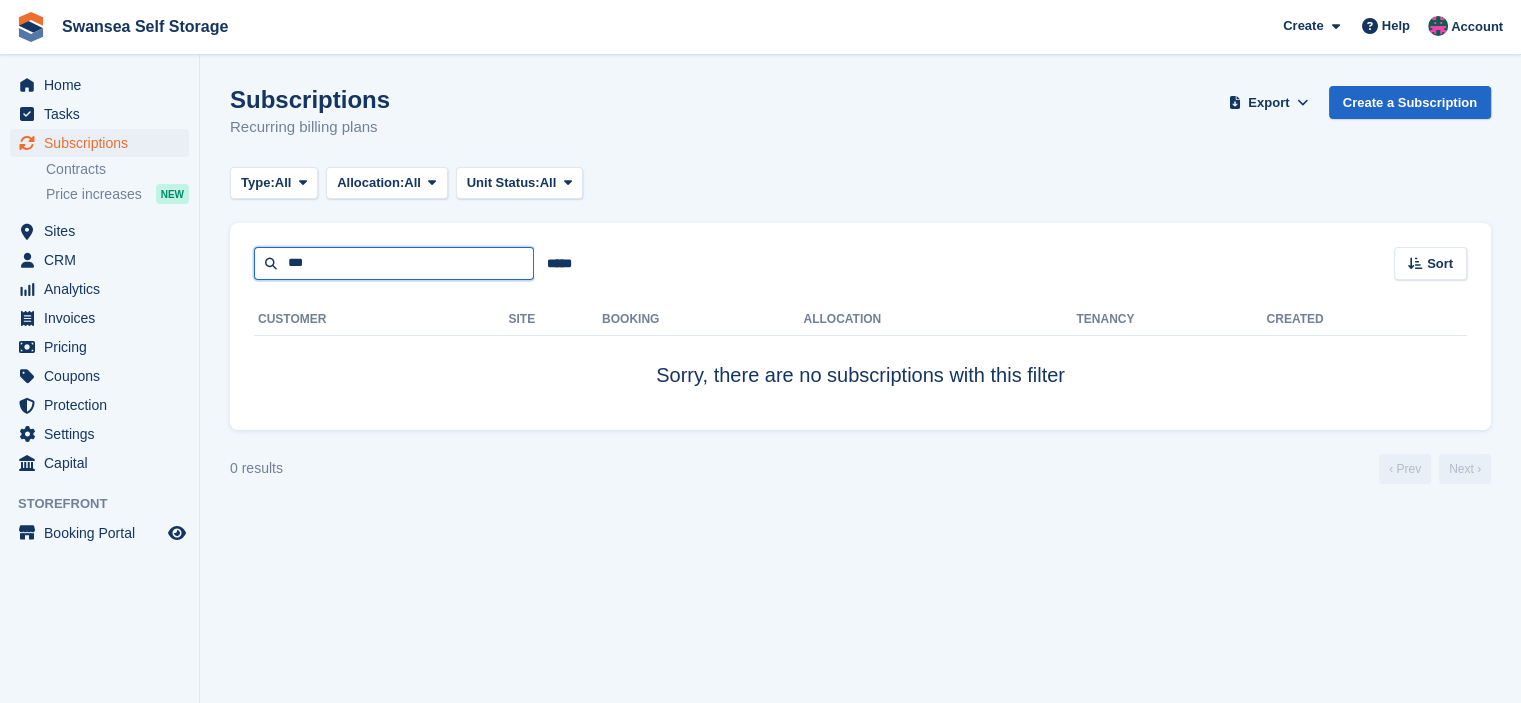 click on "***" at bounding box center (394, 263) 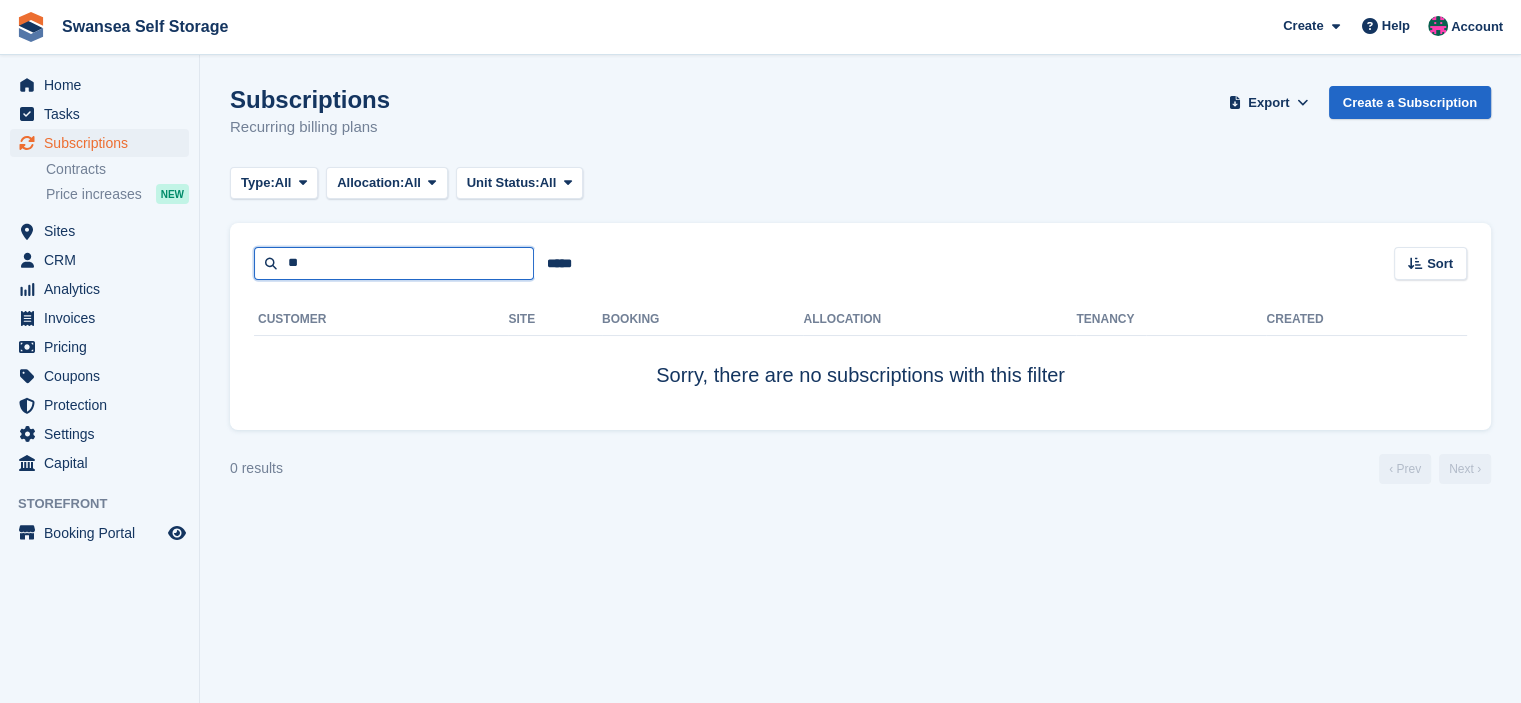 type on "**" 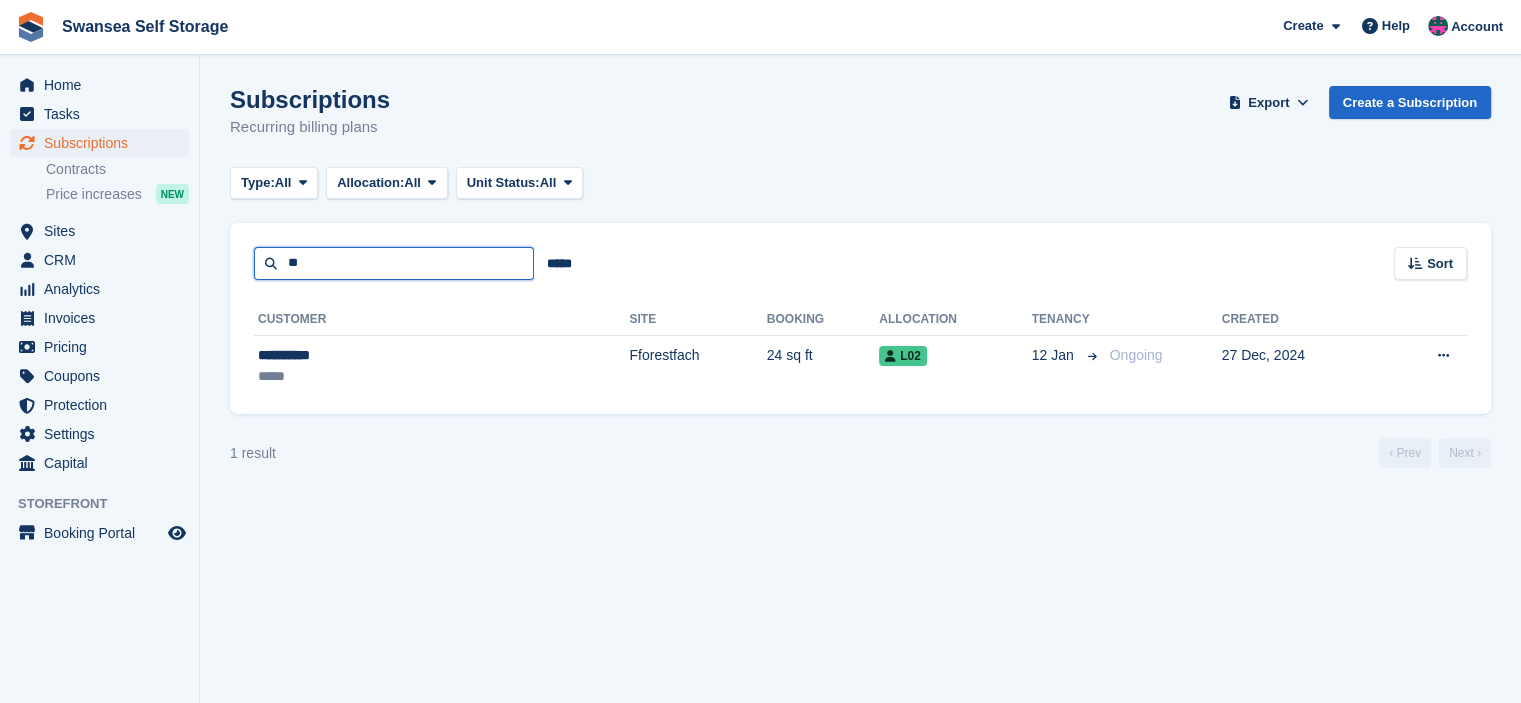 click on "**" at bounding box center [394, 263] 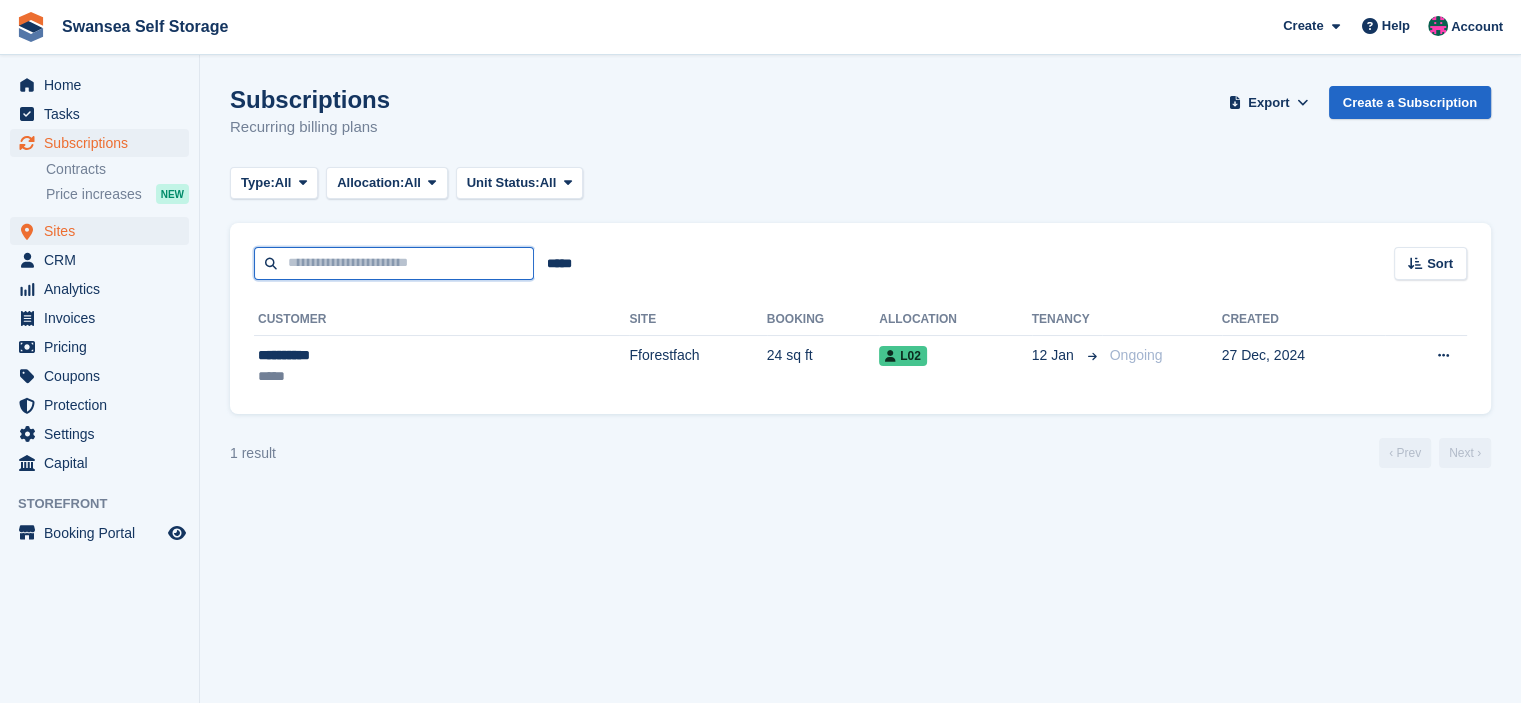 type 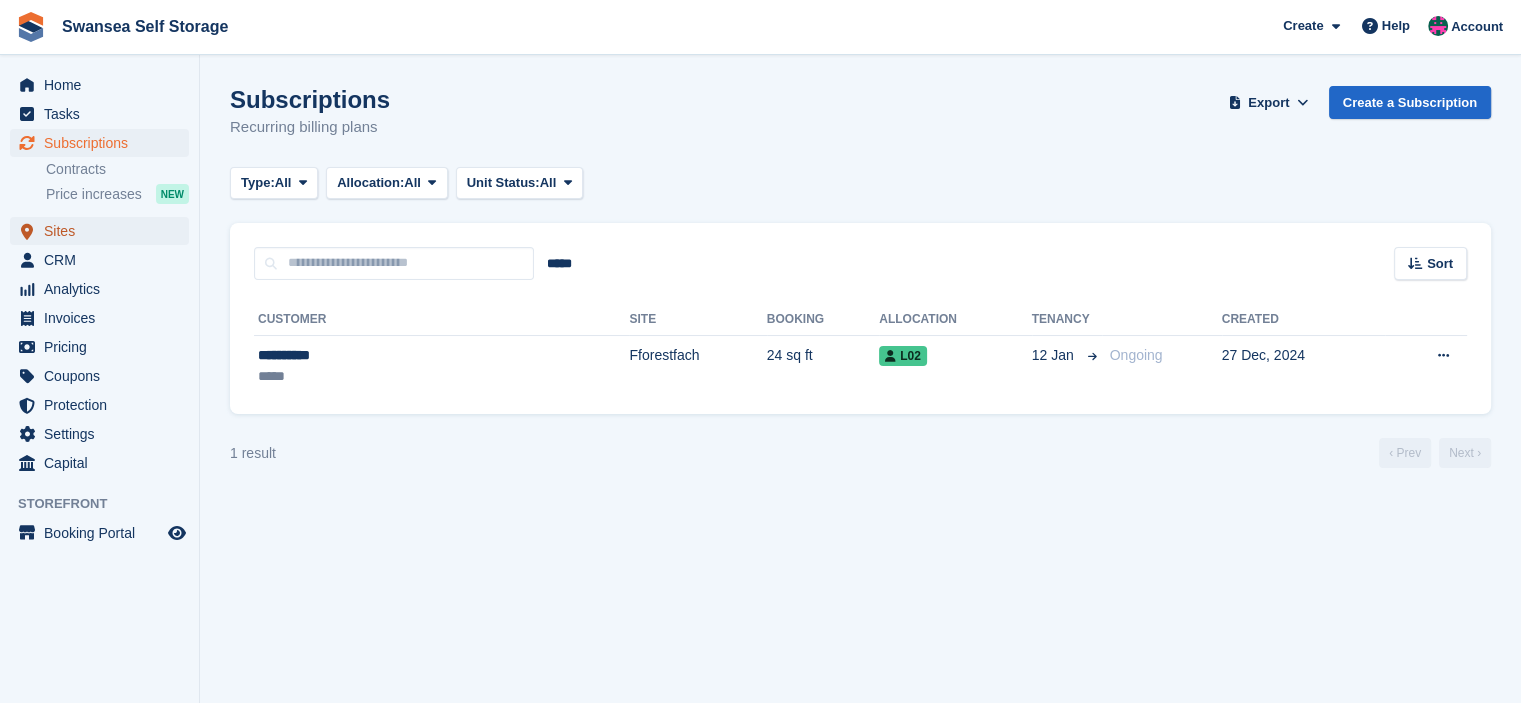 click on "Sites" at bounding box center (104, 231) 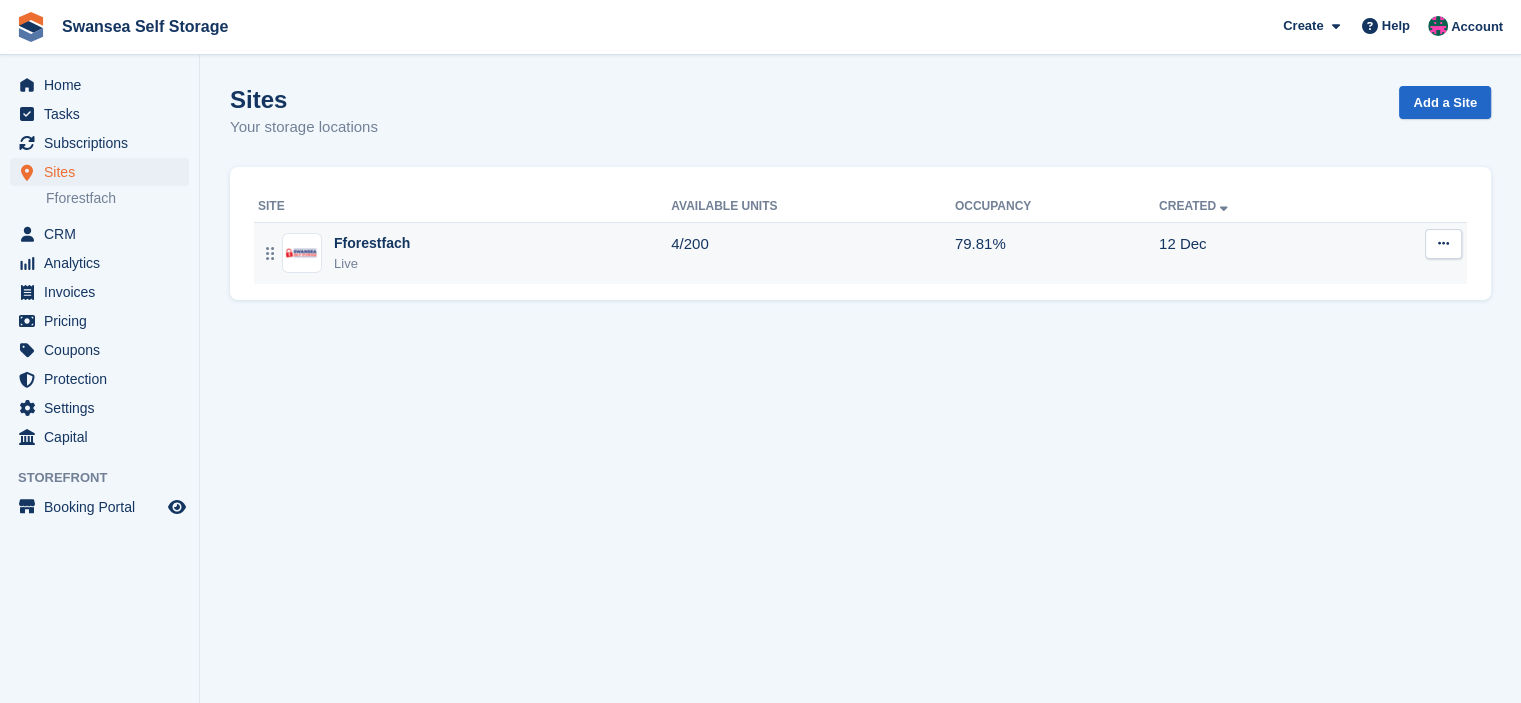 click on "Fforestfach" at bounding box center [372, 243] 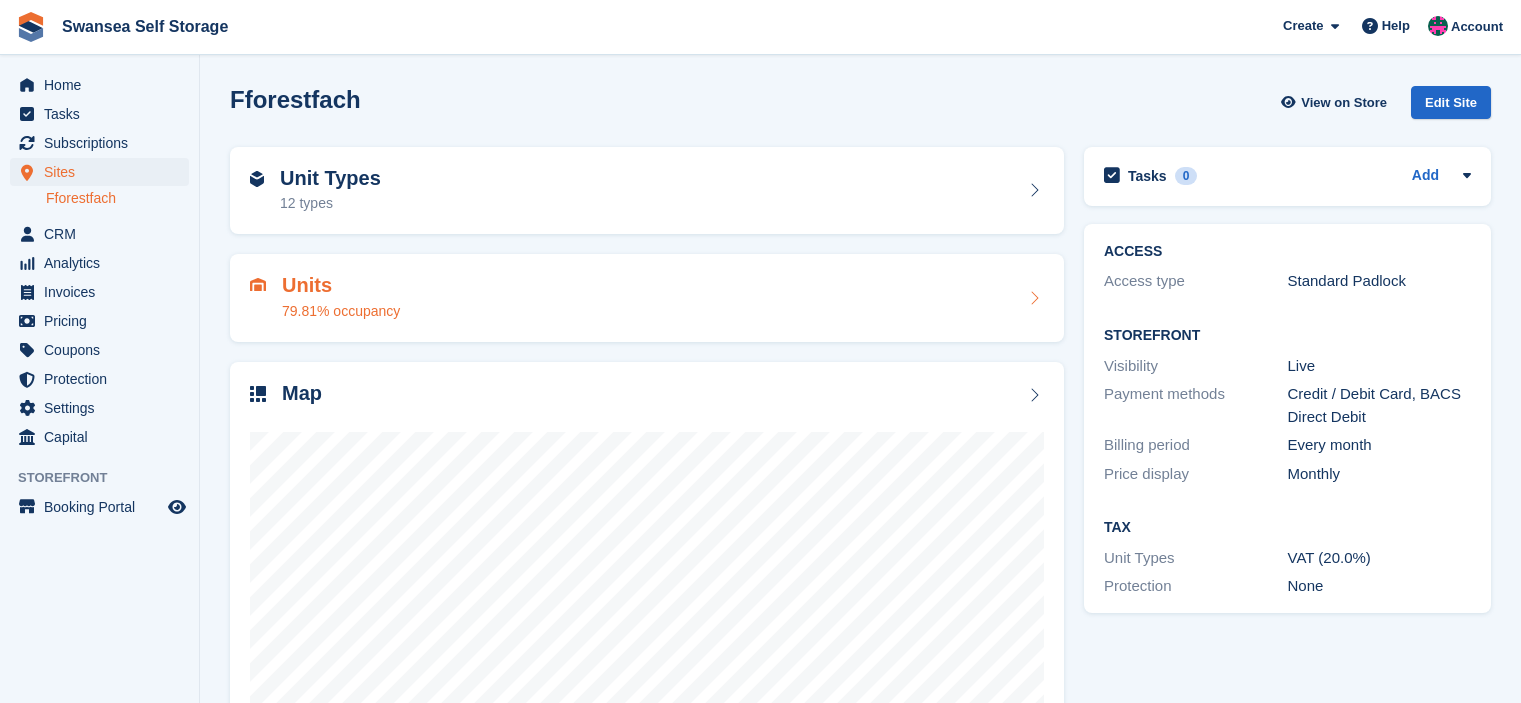 scroll, scrollTop: 0, scrollLeft: 0, axis: both 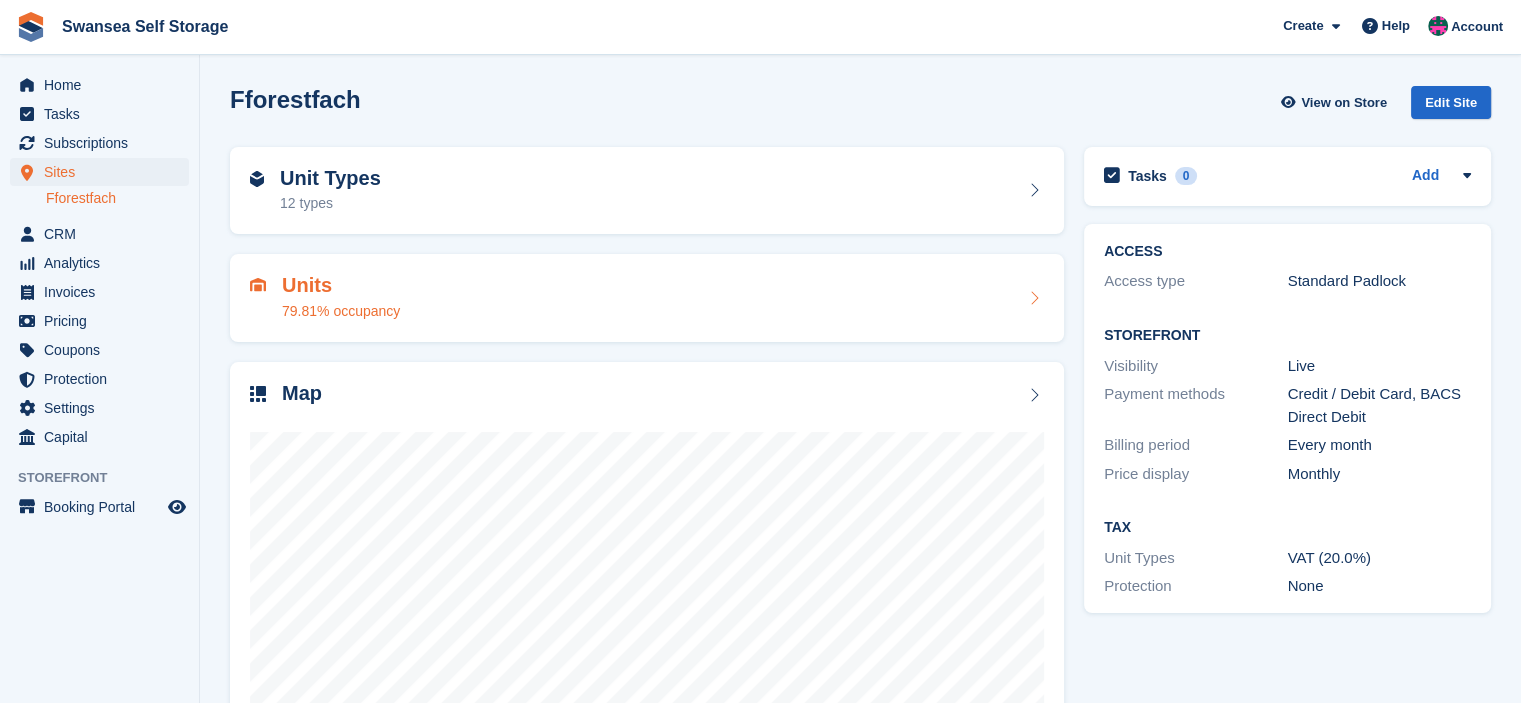 click at bounding box center (1034, 298) 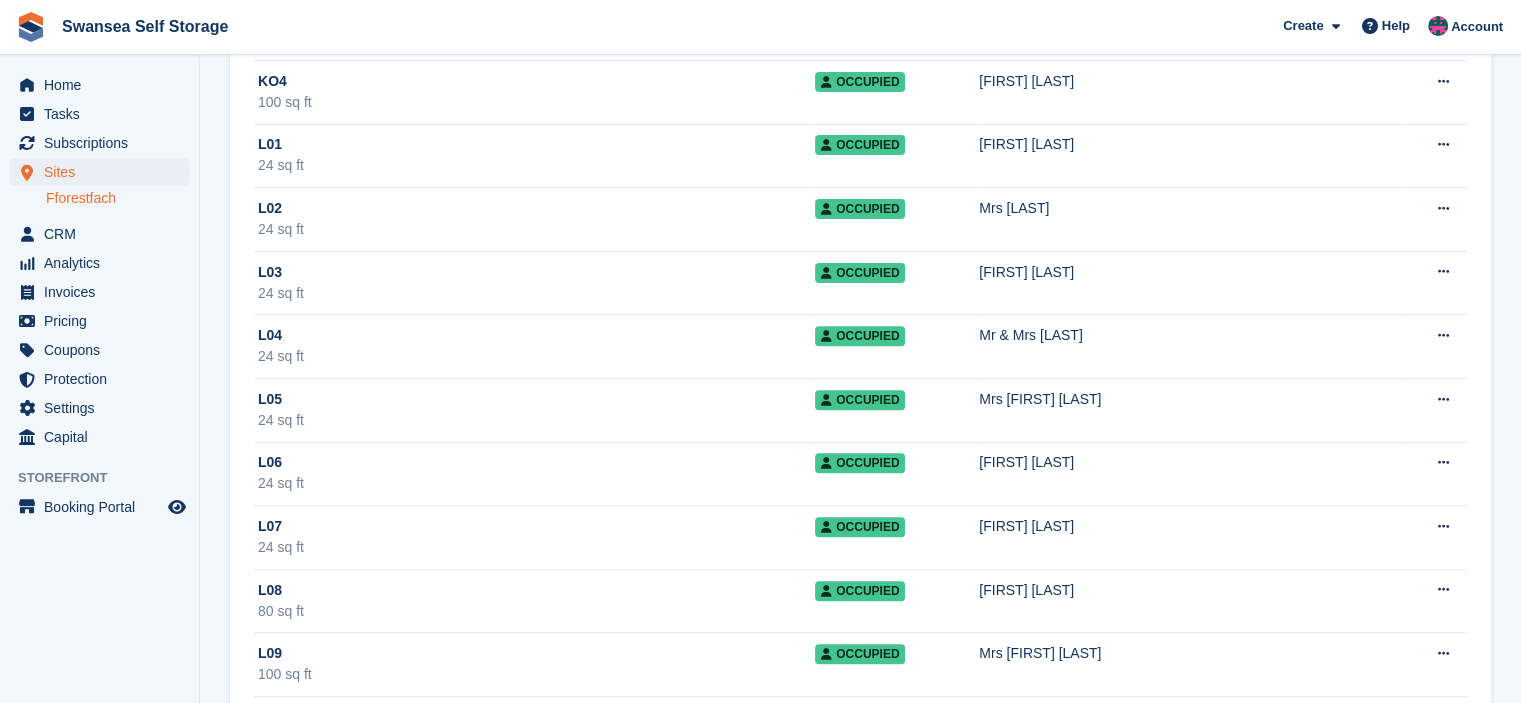 scroll, scrollTop: 8300, scrollLeft: 0, axis: vertical 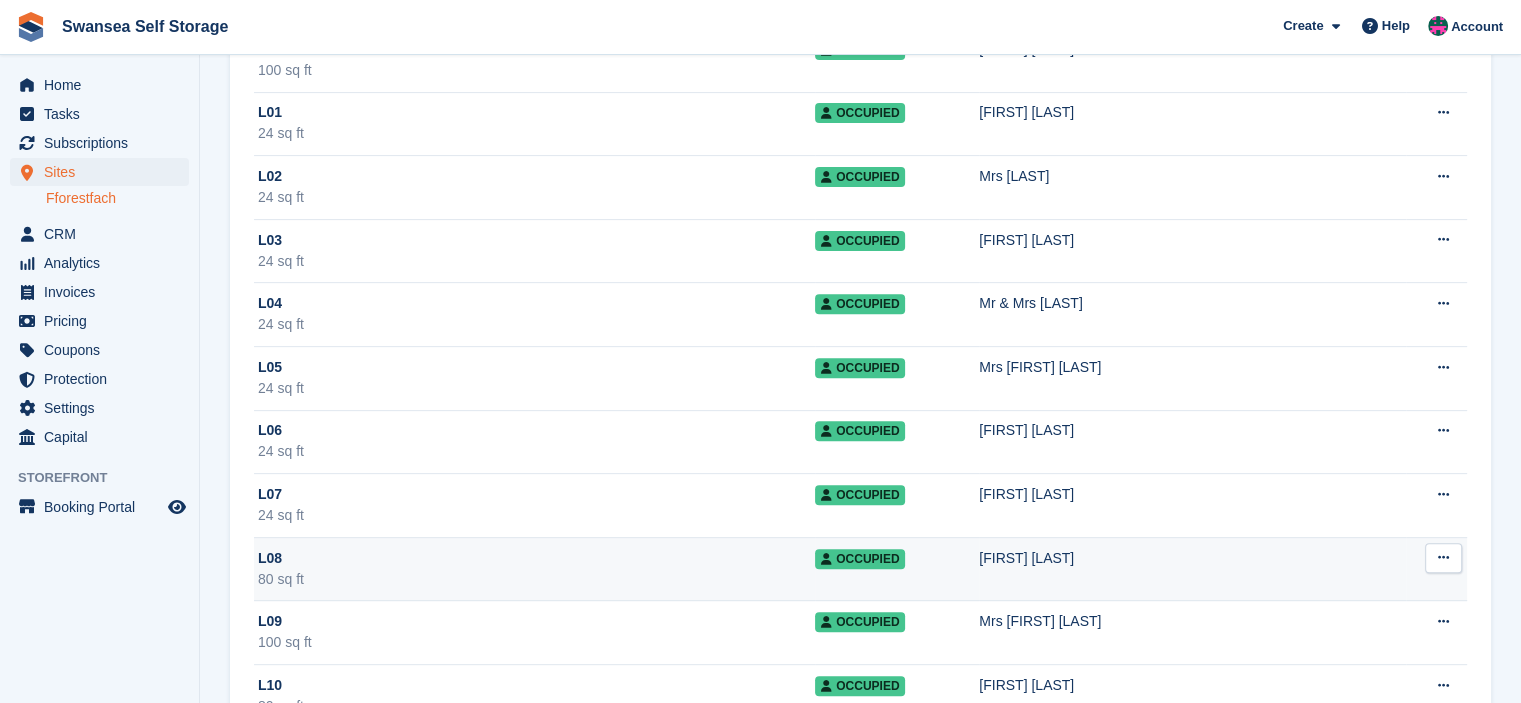 click on "L08" at bounding box center (536, 558) 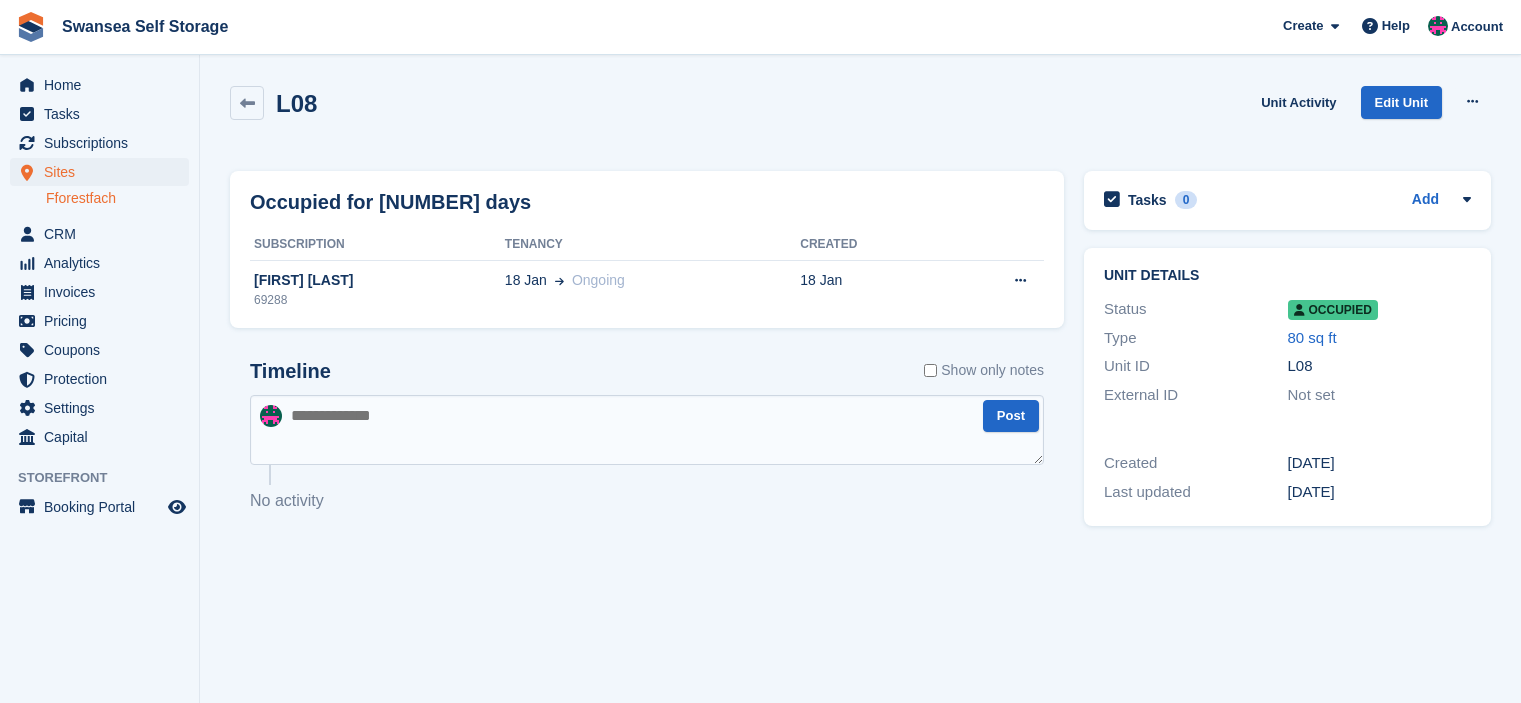 scroll, scrollTop: 0, scrollLeft: 0, axis: both 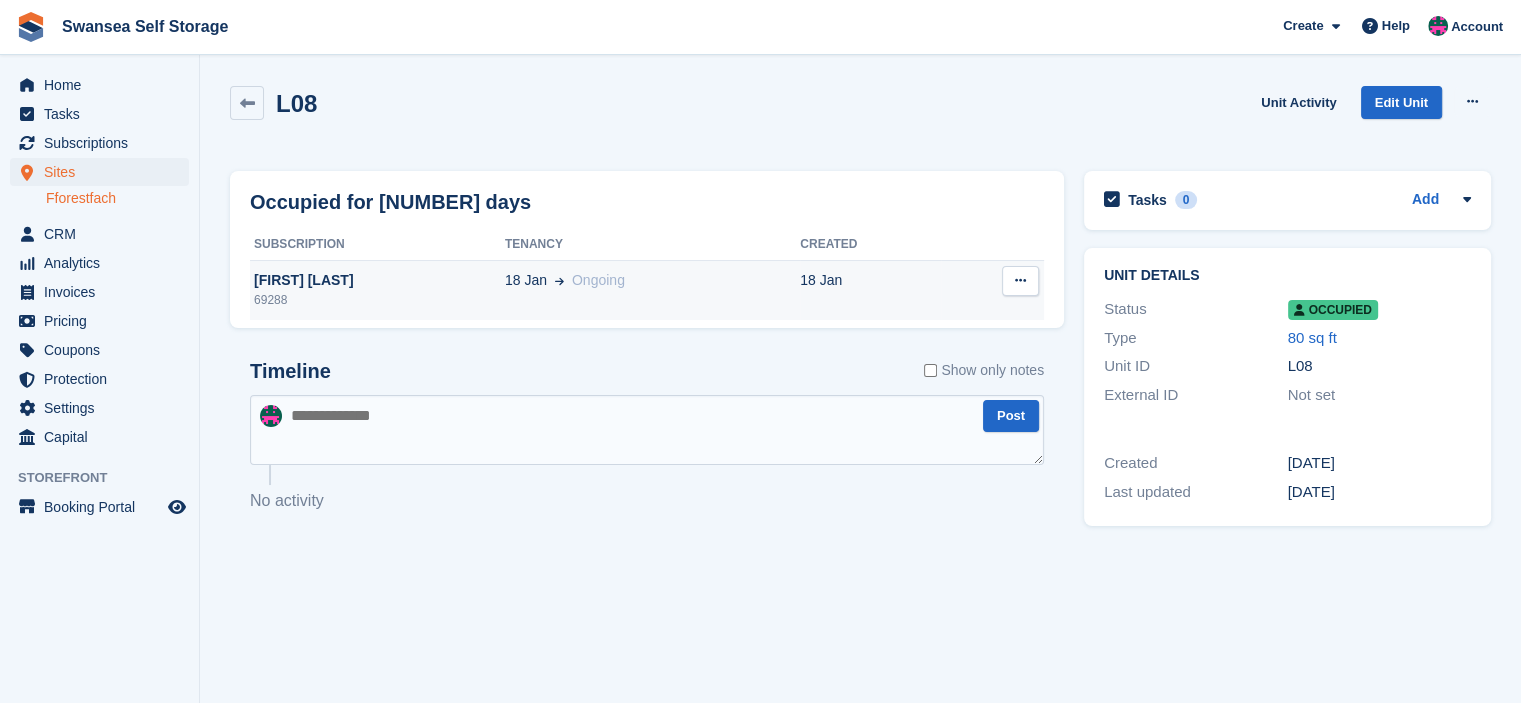 click on "Ongoing" at bounding box center (598, 280) 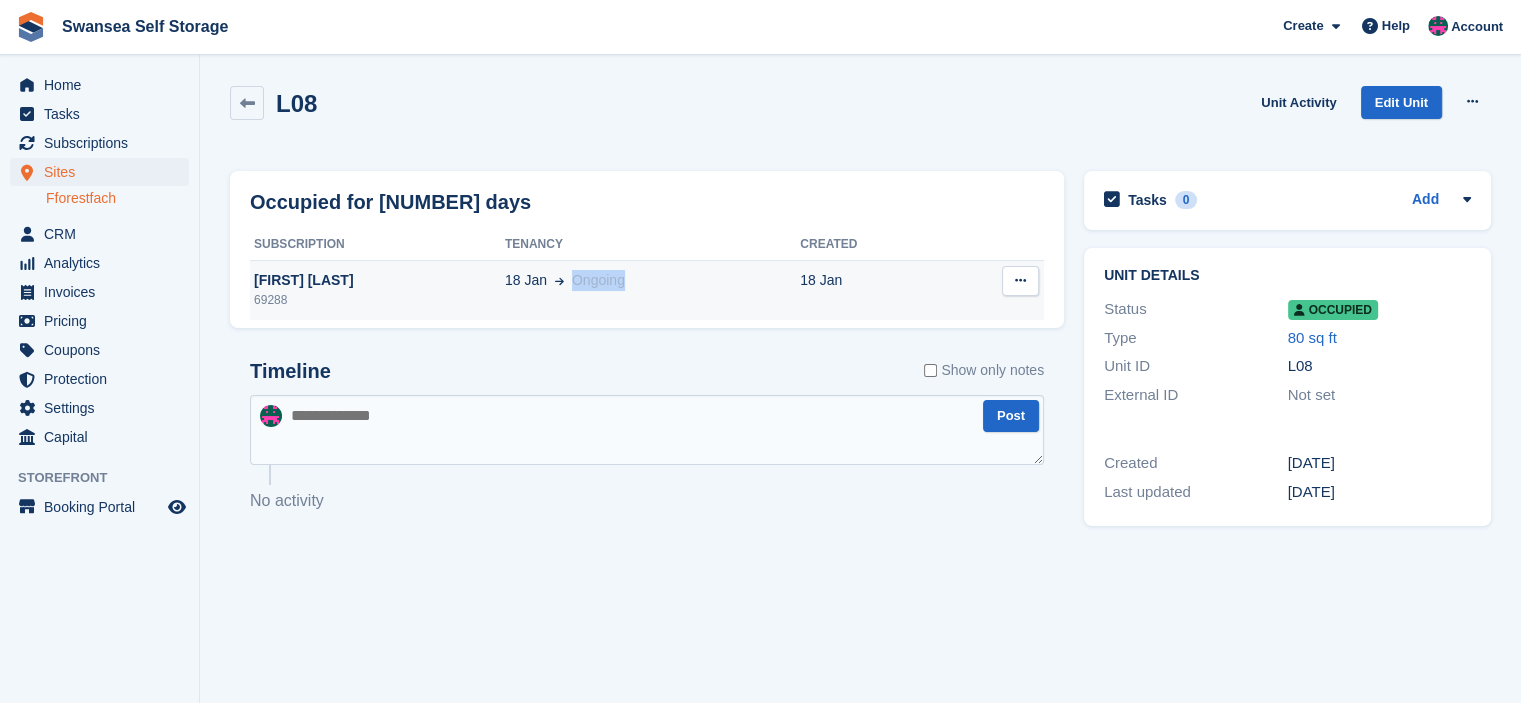 click on "Ongoing" at bounding box center (598, 280) 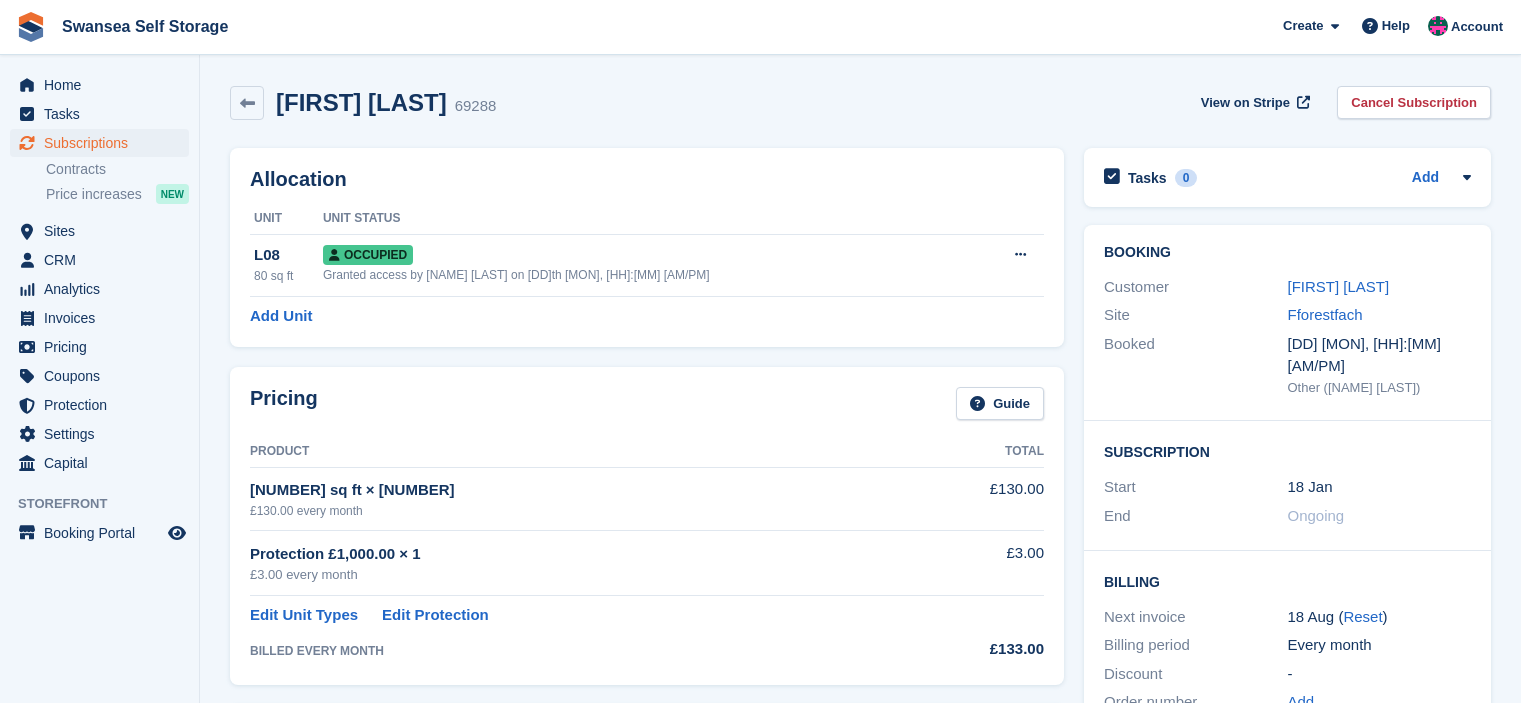 scroll, scrollTop: 0, scrollLeft: 0, axis: both 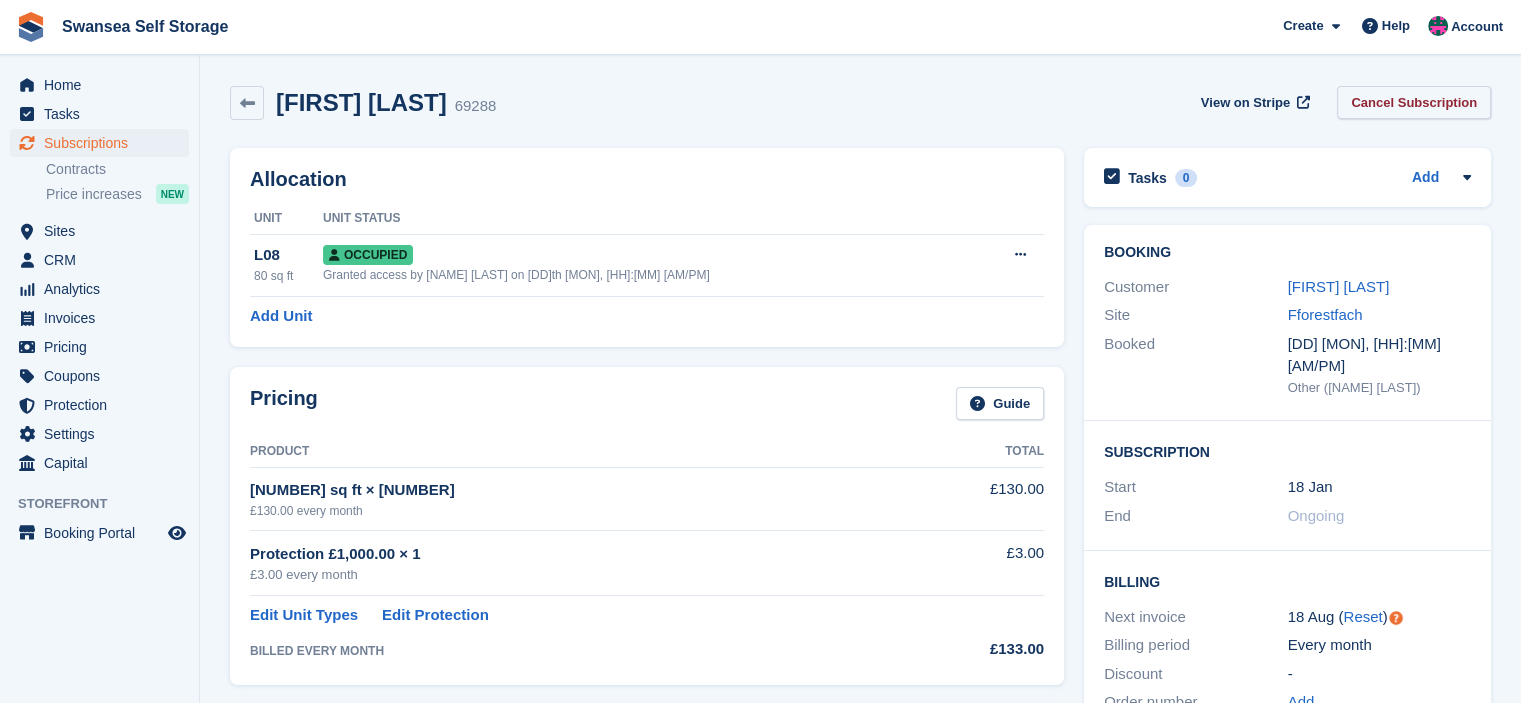 click on "Cancel Subscription" at bounding box center [1414, 102] 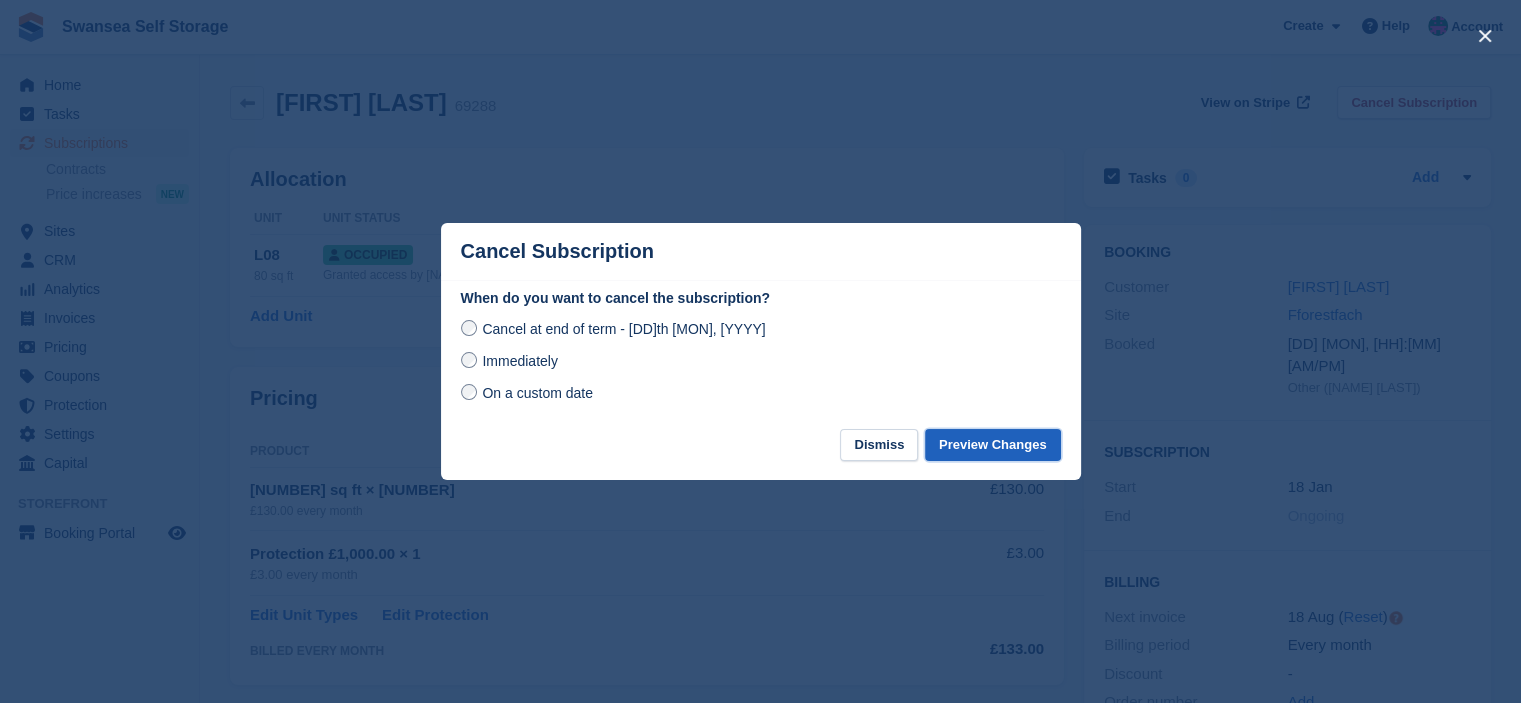 click on "Preview Changes" at bounding box center (993, 445) 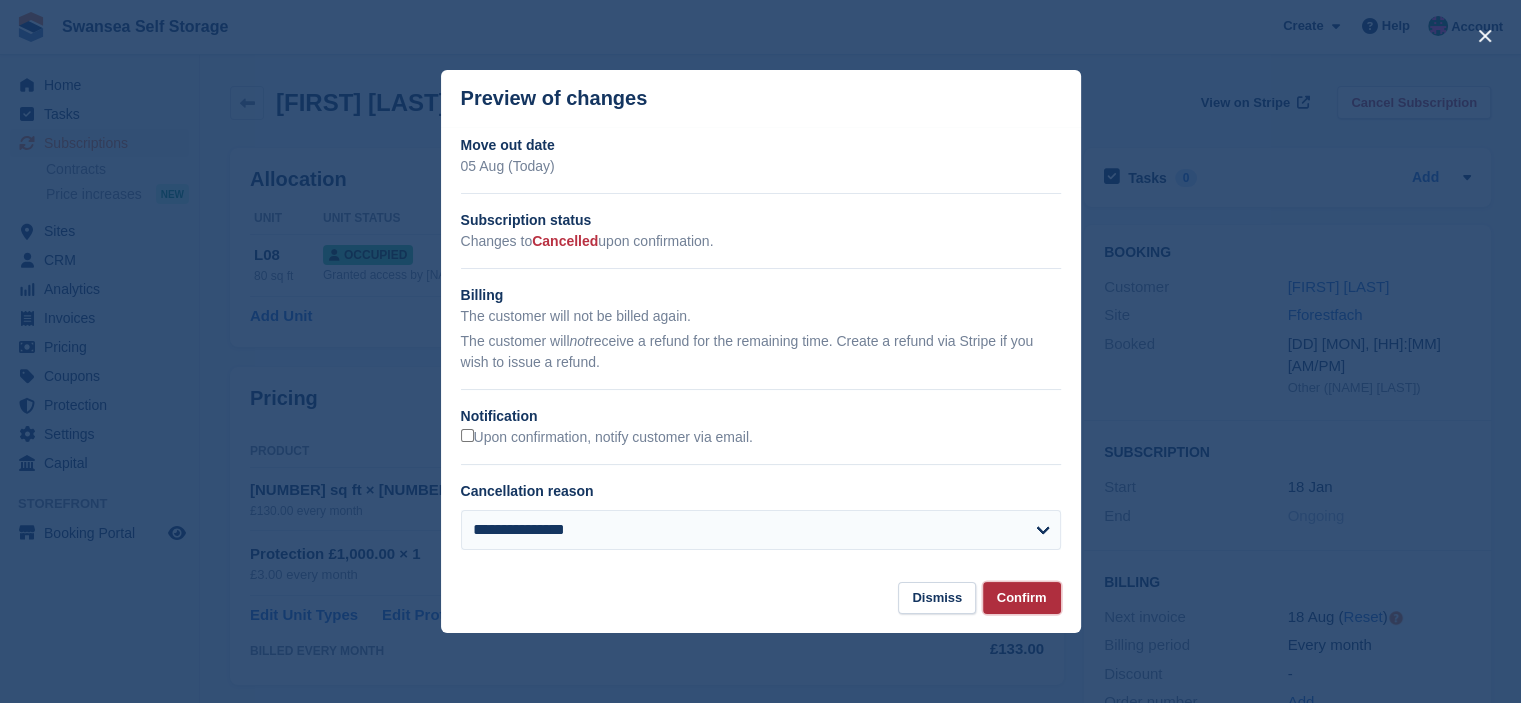 click on "Confirm" at bounding box center [1022, 598] 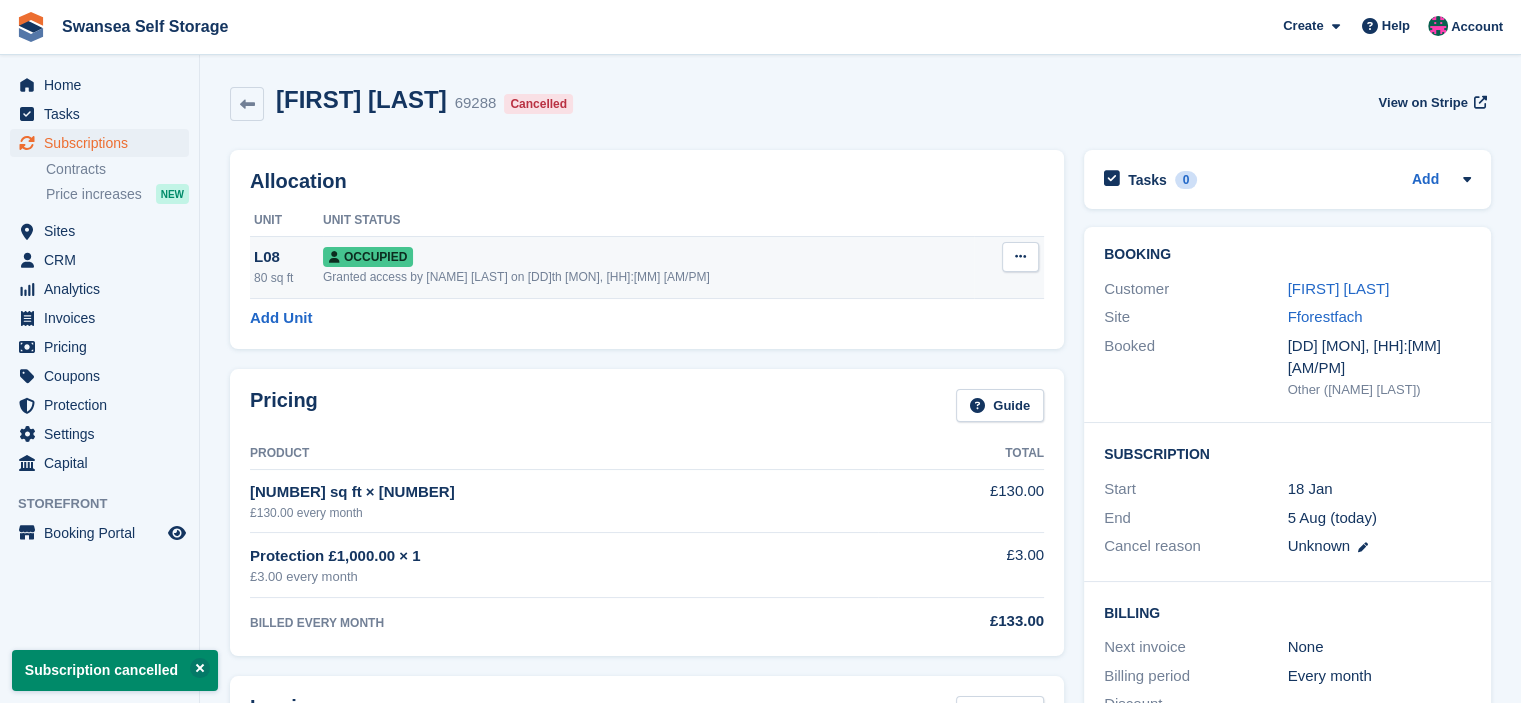 click at bounding box center [1020, 257] 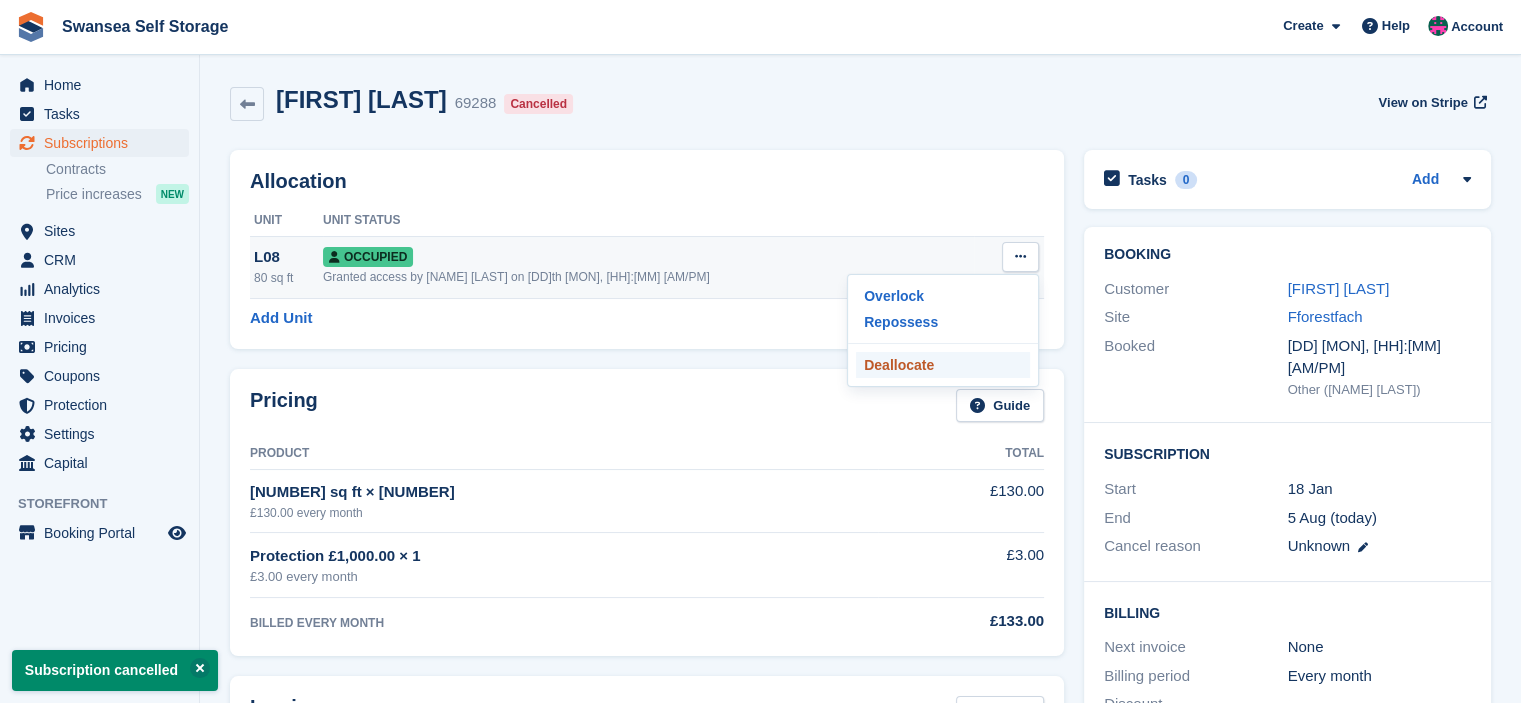 click on "Deallocate" at bounding box center (943, 365) 